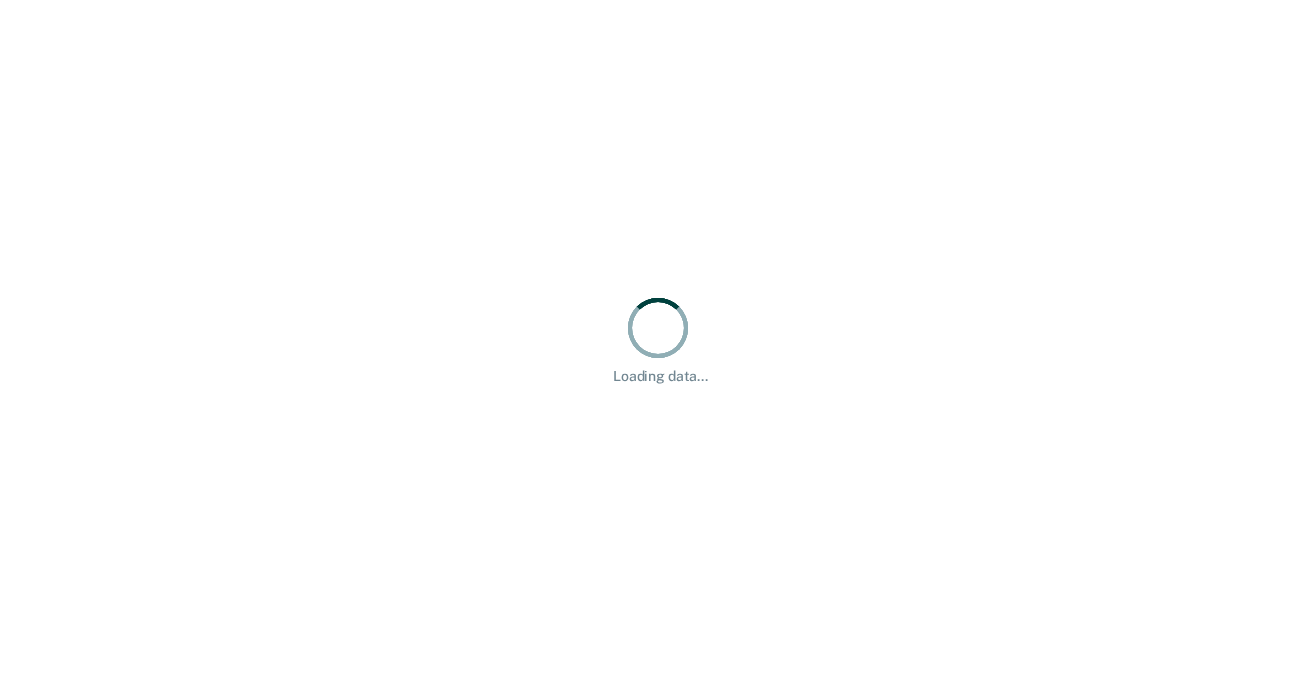 scroll, scrollTop: 0, scrollLeft: 0, axis: both 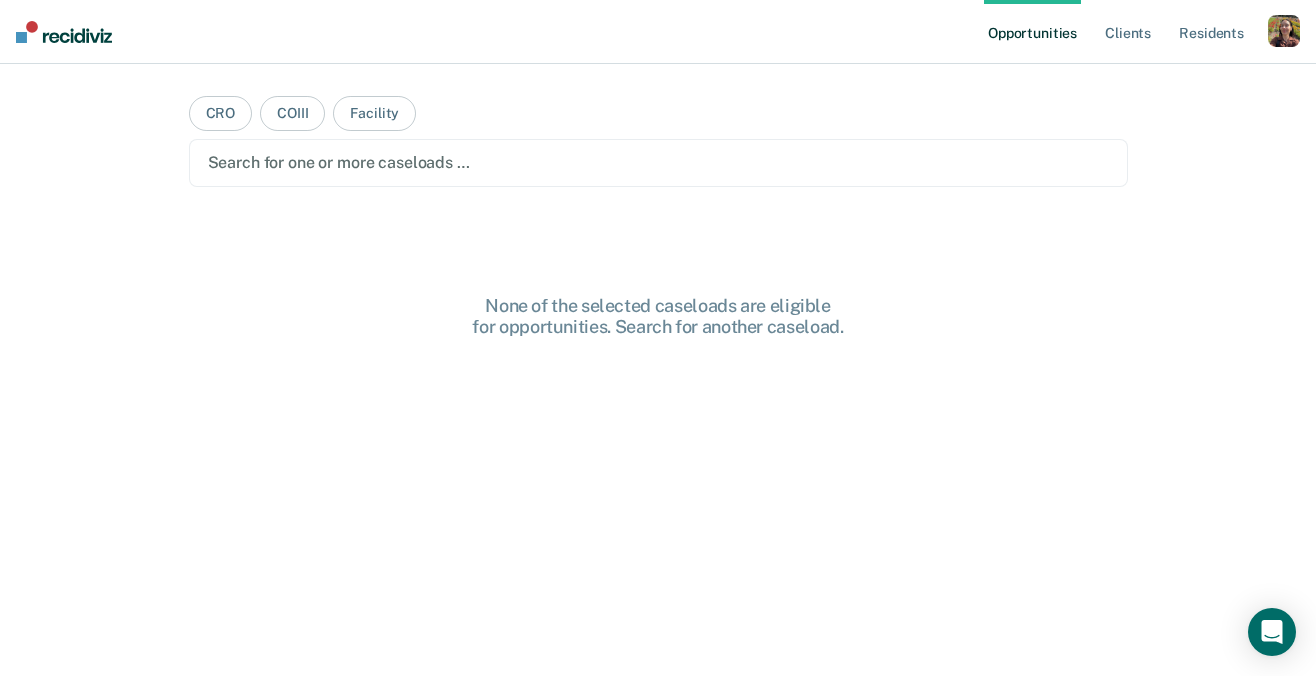 click on "Opportunities Client s Resident s" at bounding box center (1126, 32) 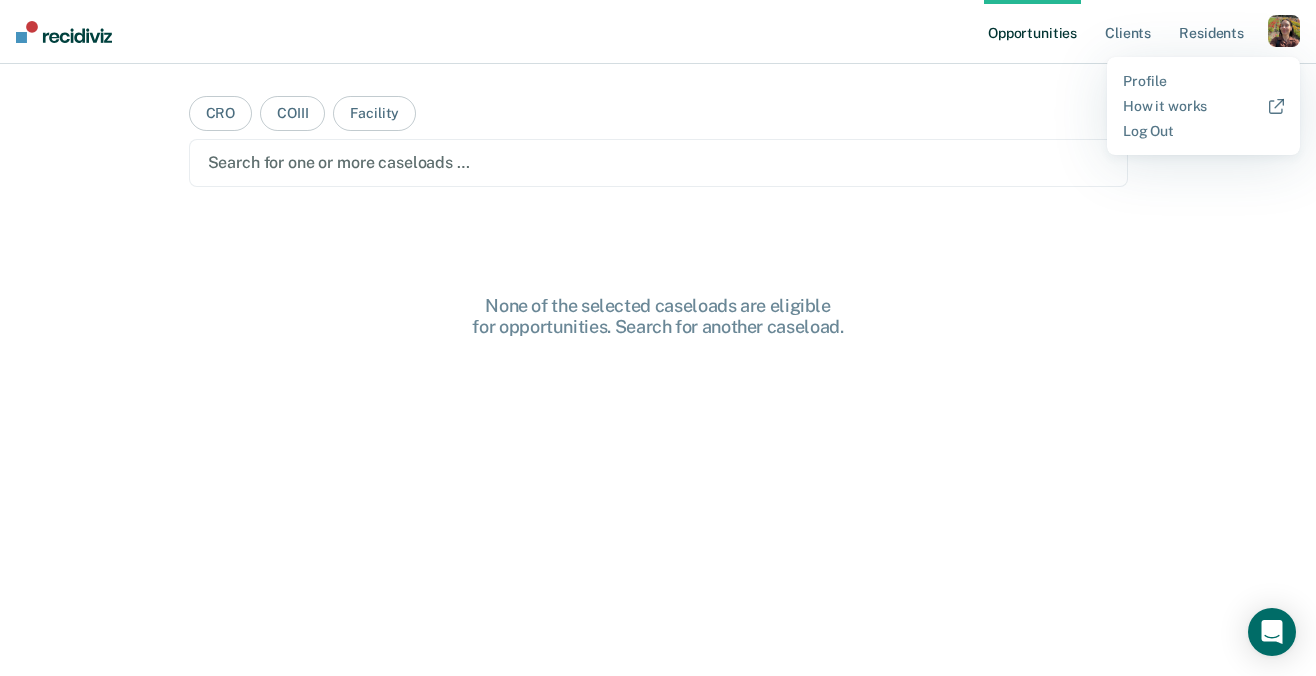 click on "Profile How it works Log Out" at bounding box center [1203, 106] 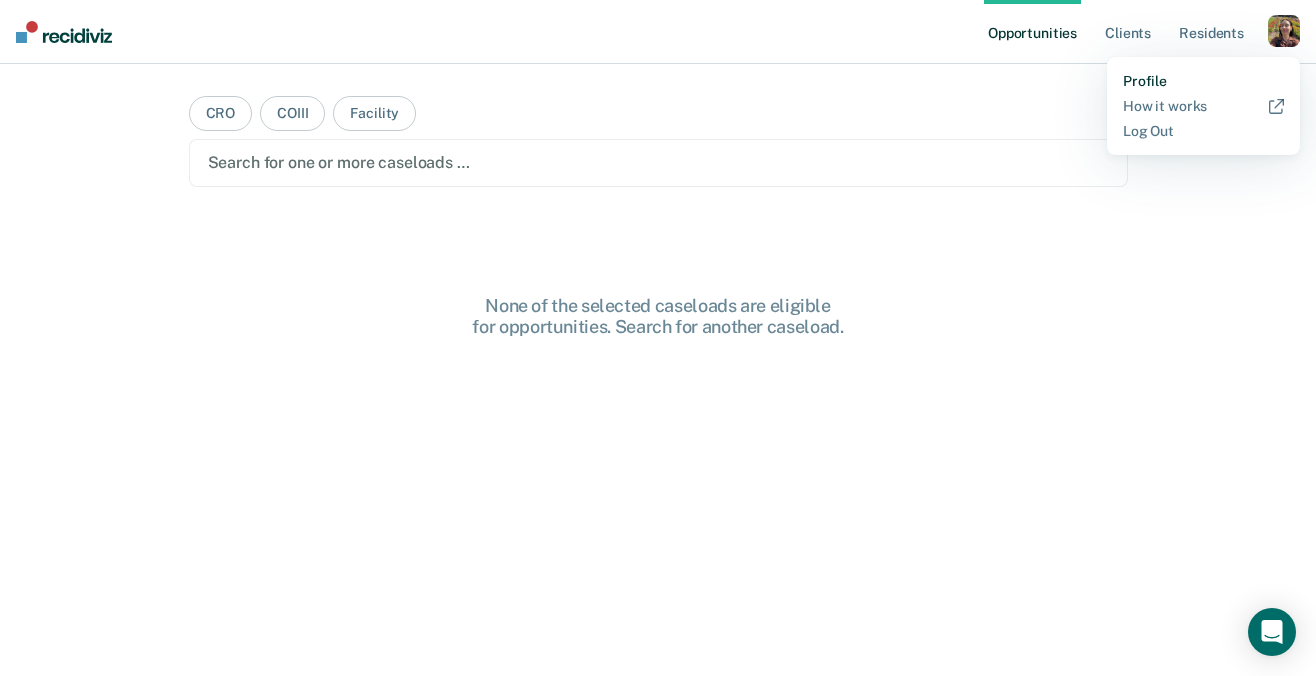 click on "Profile" at bounding box center (1203, 81) 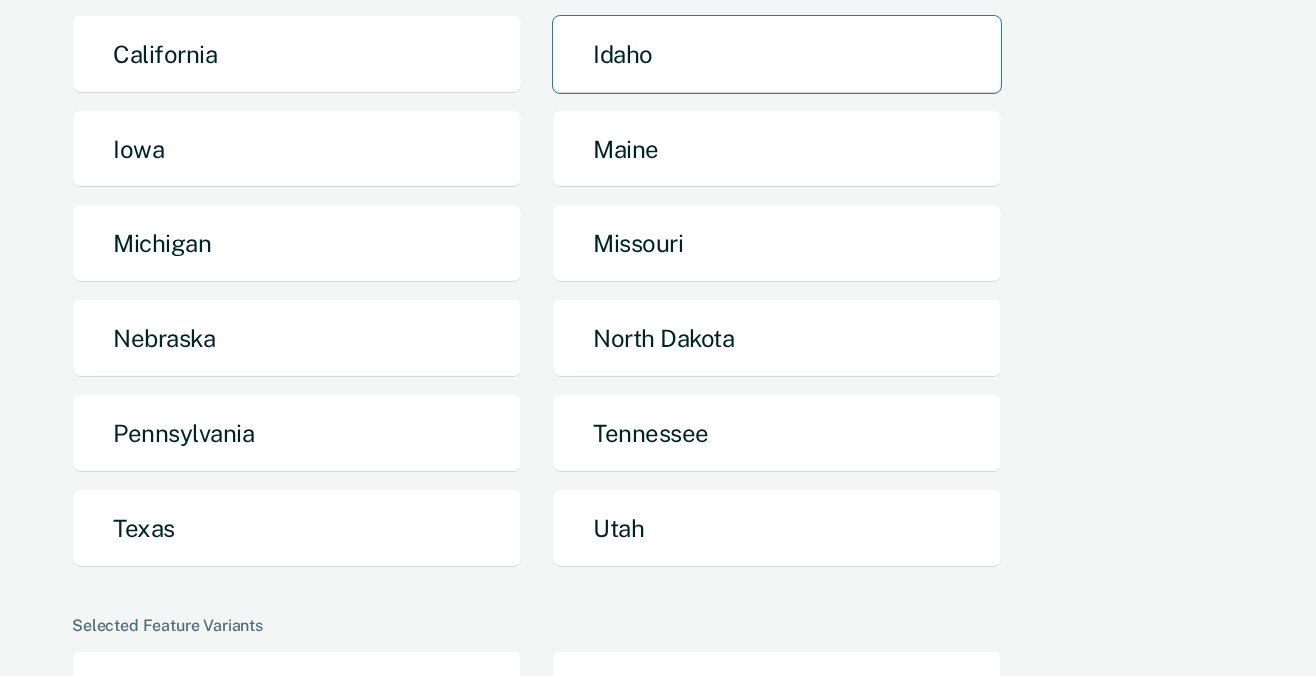 scroll, scrollTop: 331, scrollLeft: 0, axis: vertical 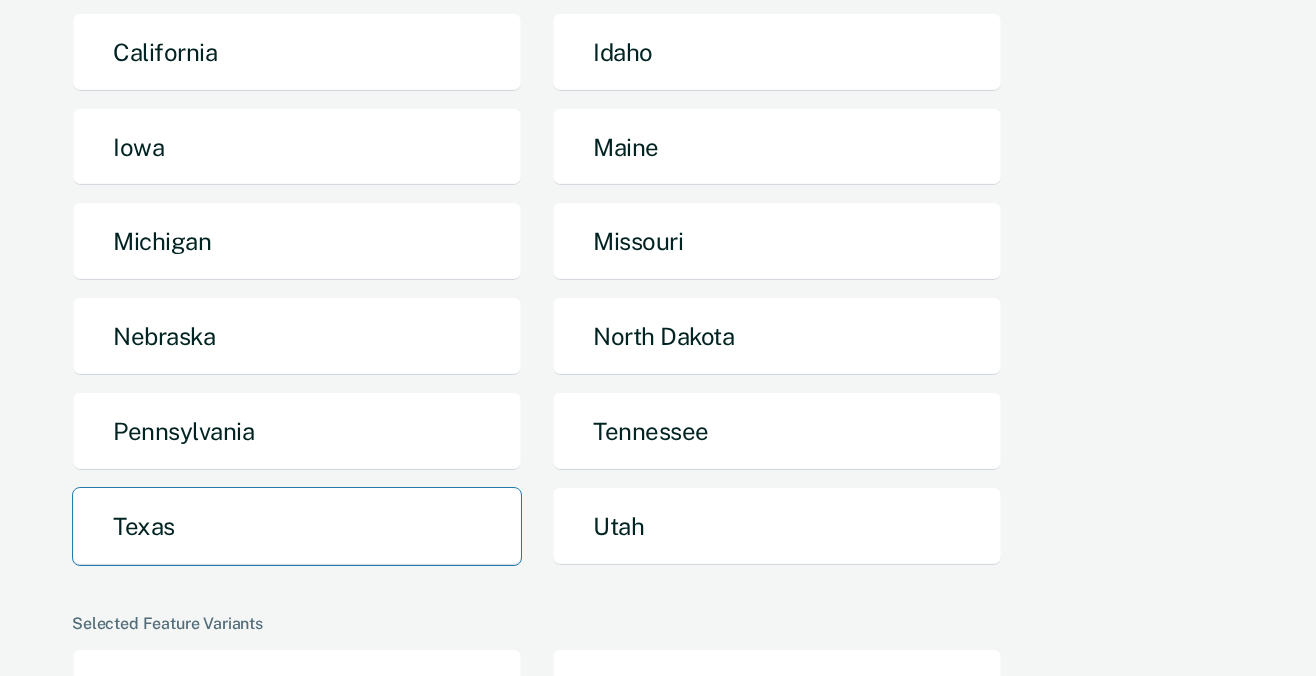 click on "Texas" at bounding box center (297, 526) 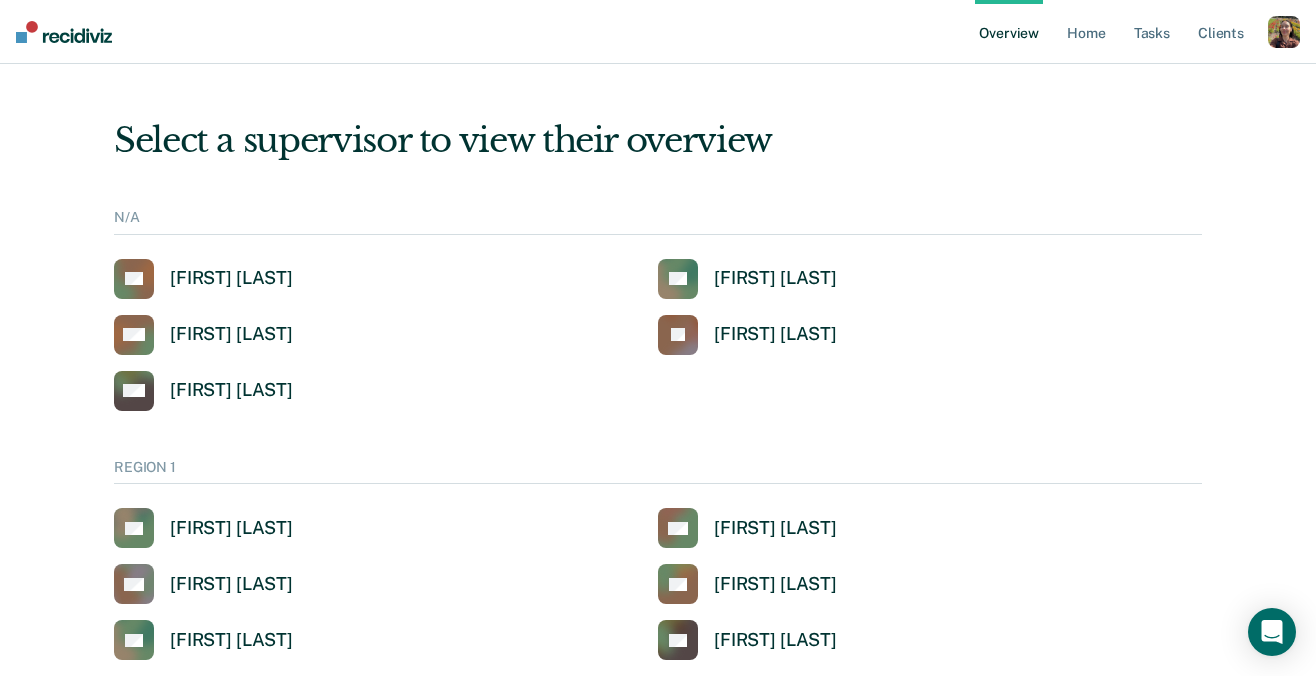 scroll, scrollTop: 1310, scrollLeft: 0, axis: vertical 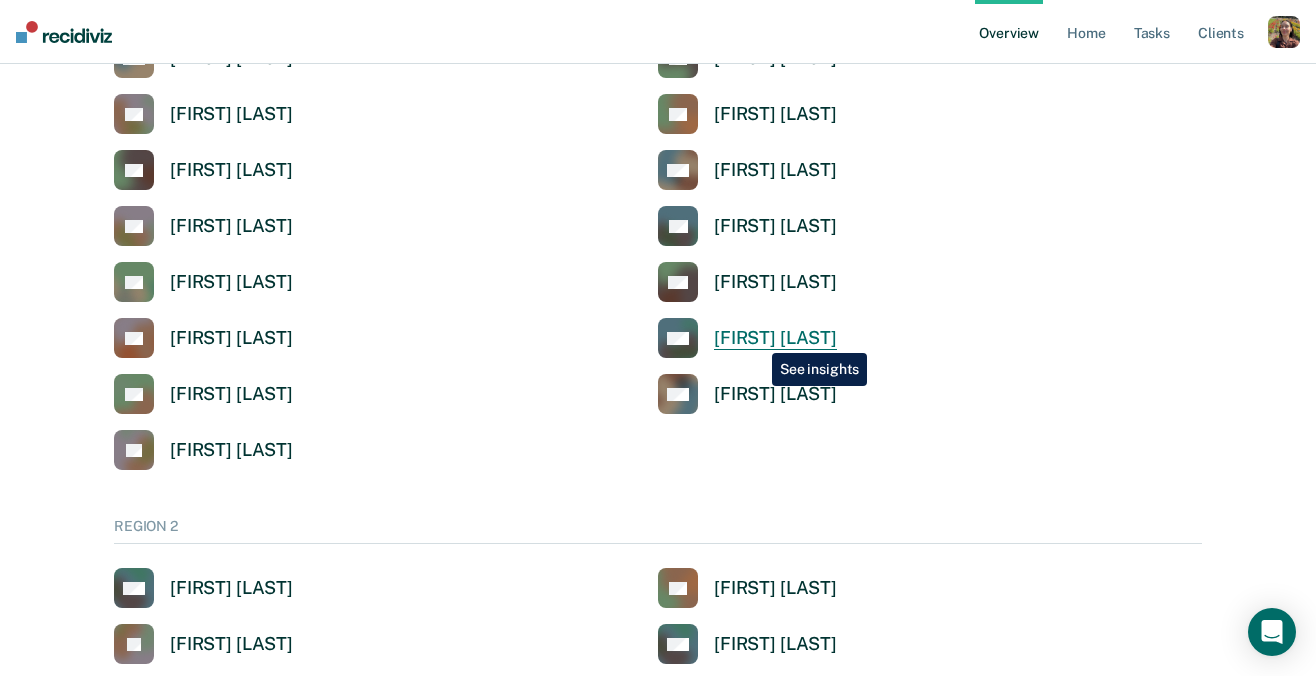 click on "[FIRST] [LAST]" at bounding box center (775, 338) 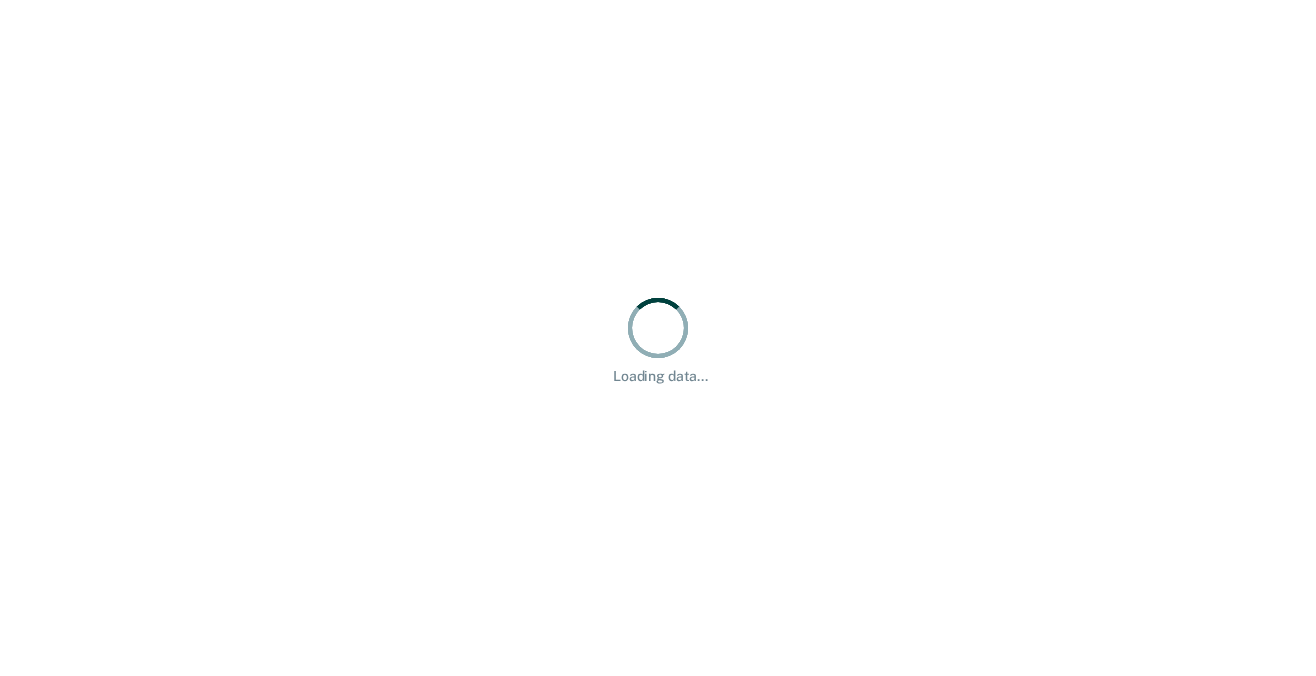 scroll, scrollTop: 0, scrollLeft: 0, axis: both 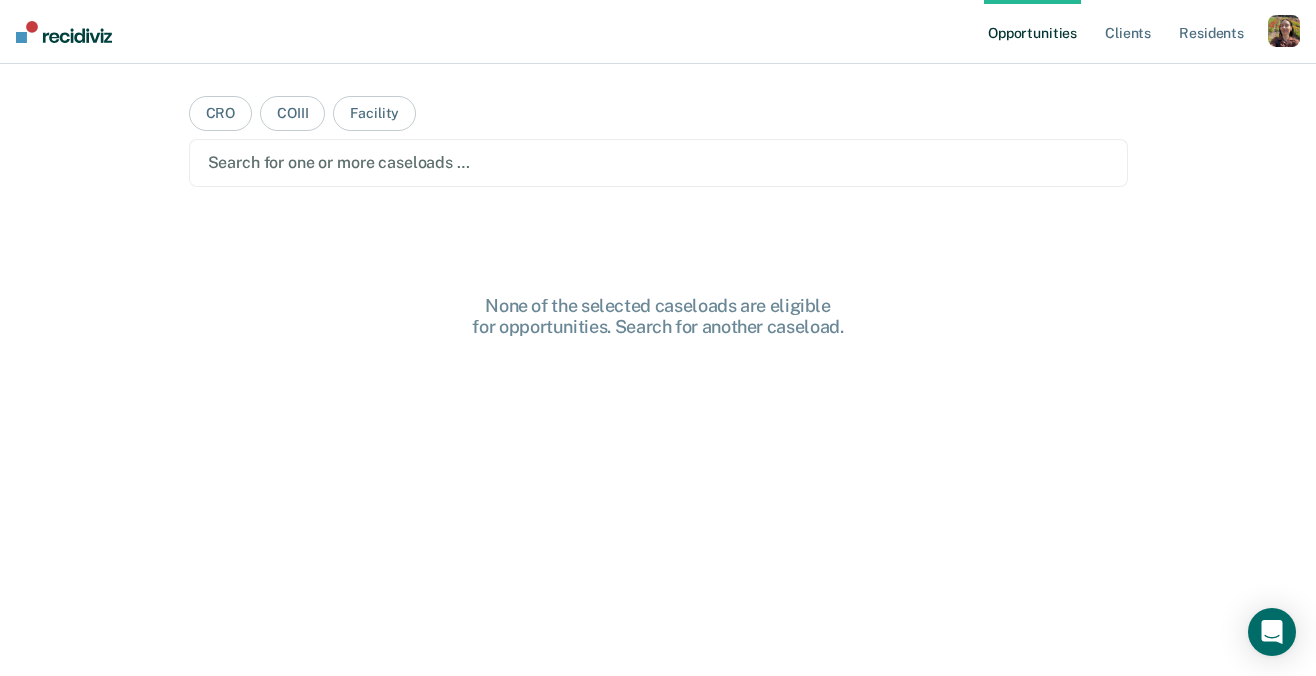 click at bounding box center [1284, 31] 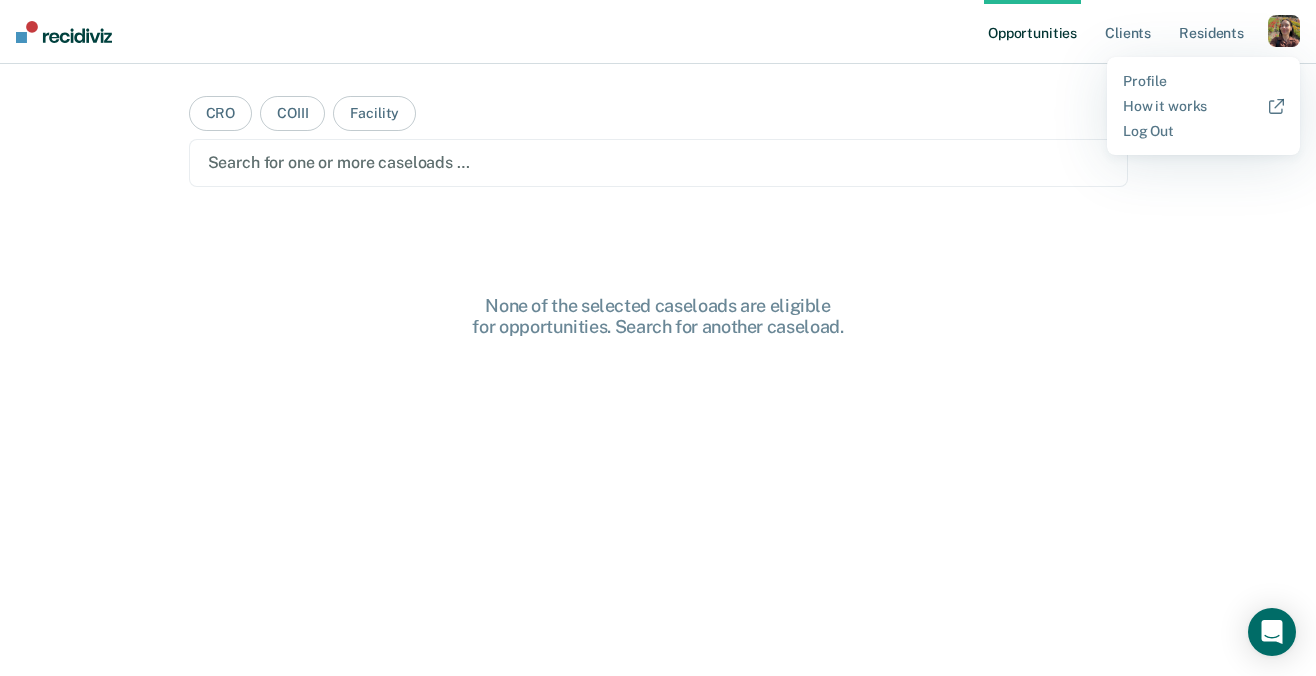 click on "Profile How it works Log Out" at bounding box center (1203, 106) 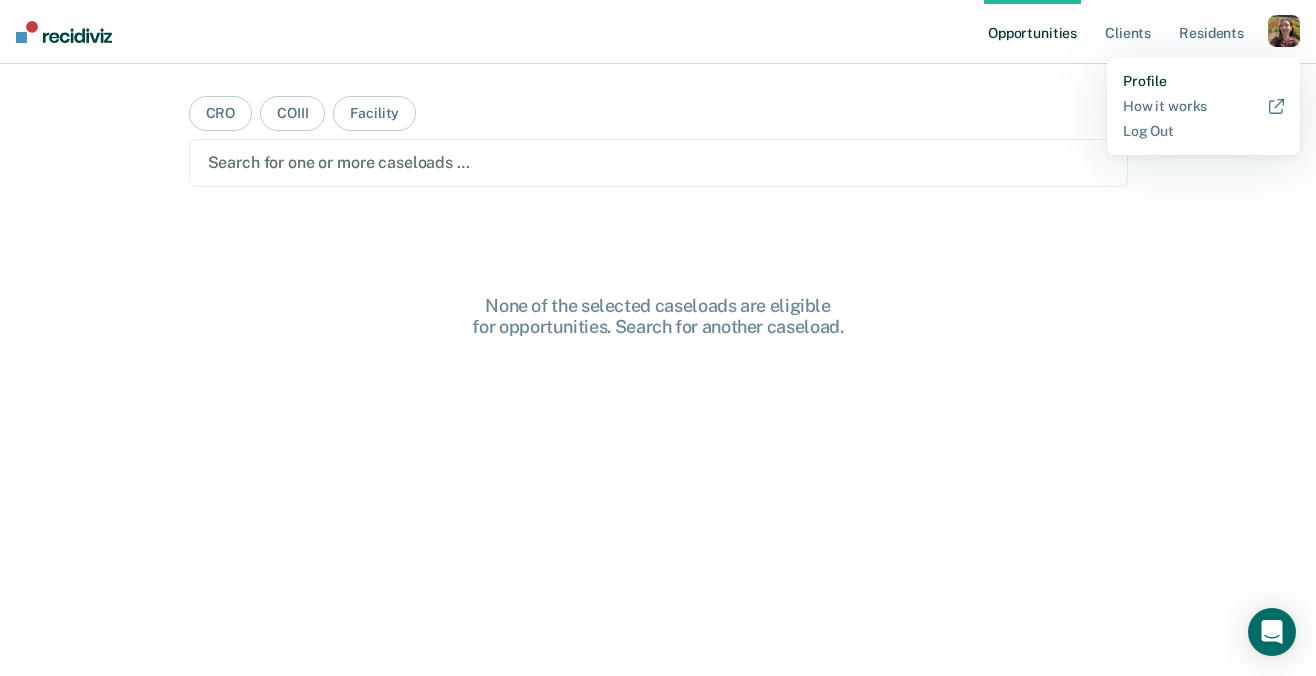 click on "Profile" at bounding box center [1203, 81] 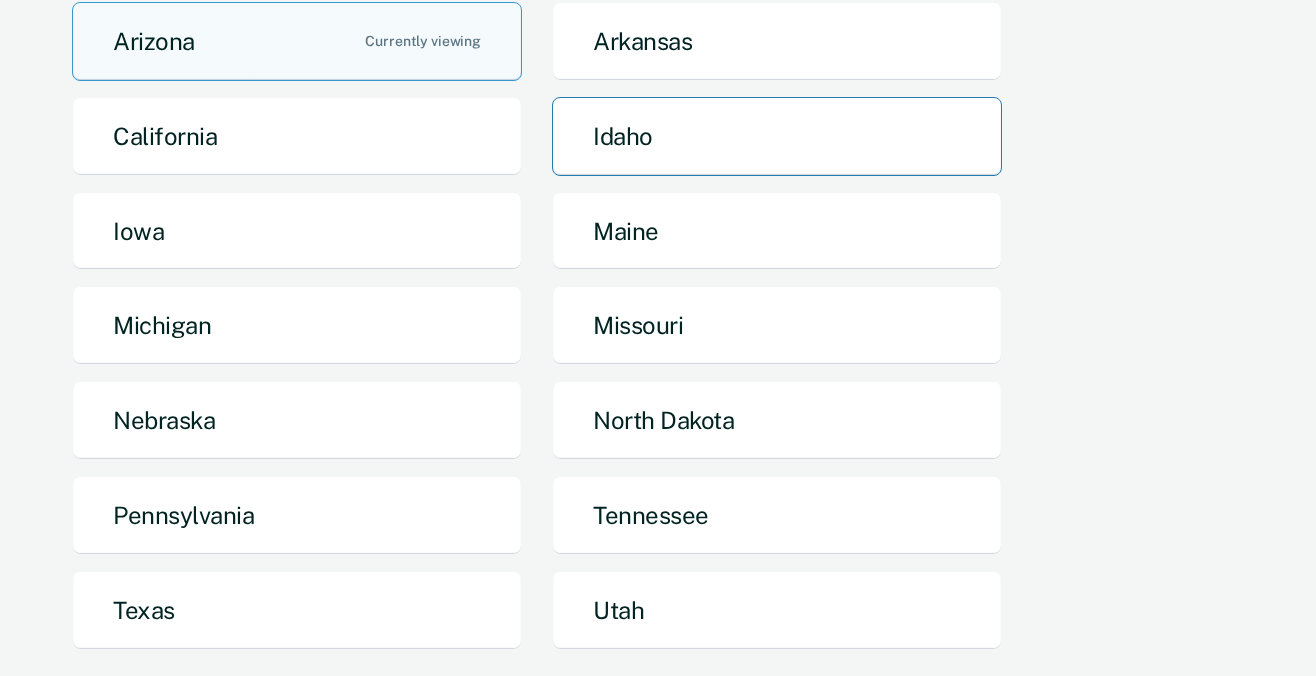 scroll, scrollTop: 365, scrollLeft: 0, axis: vertical 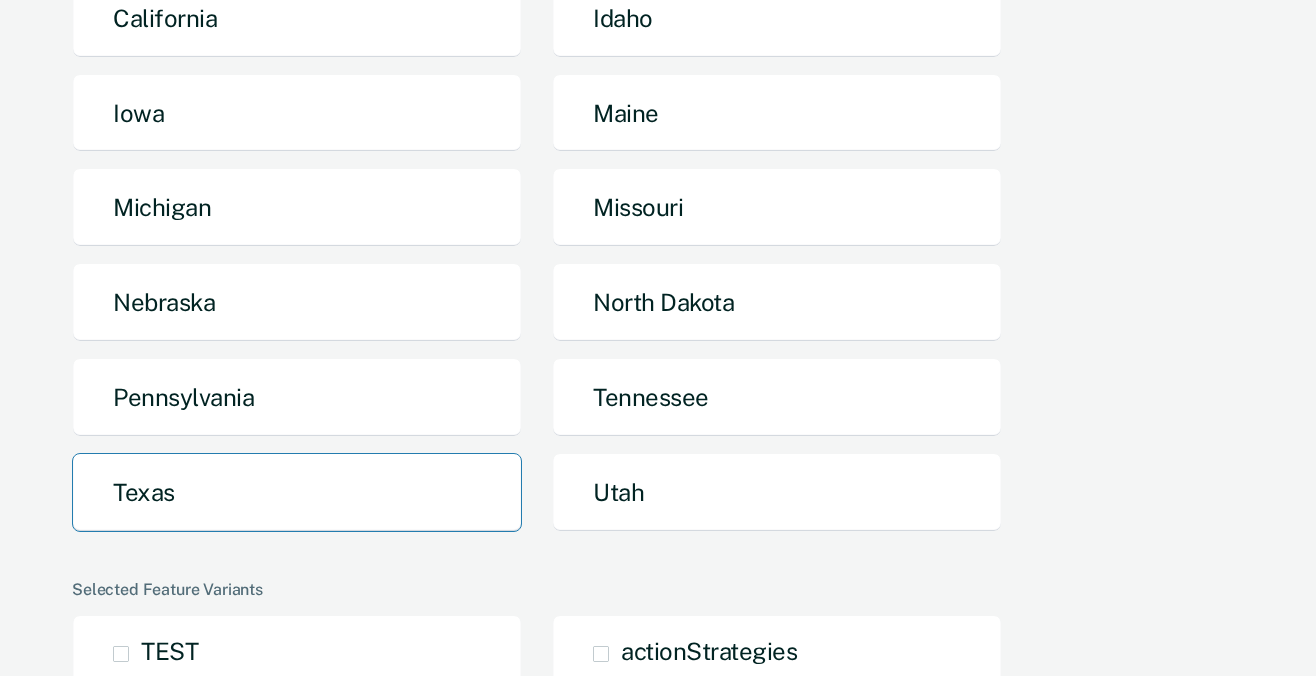 click on "Texas" at bounding box center (297, 492) 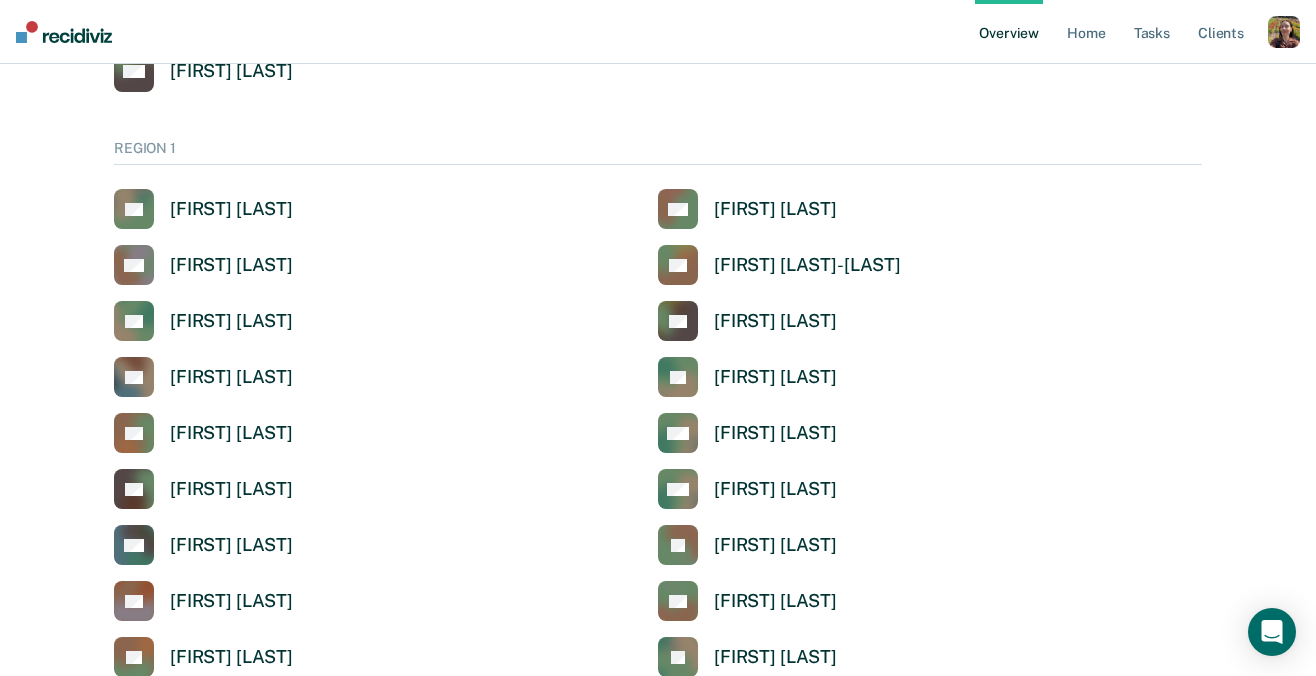 scroll, scrollTop: 312, scrollLeft: 0, axis: vertical 